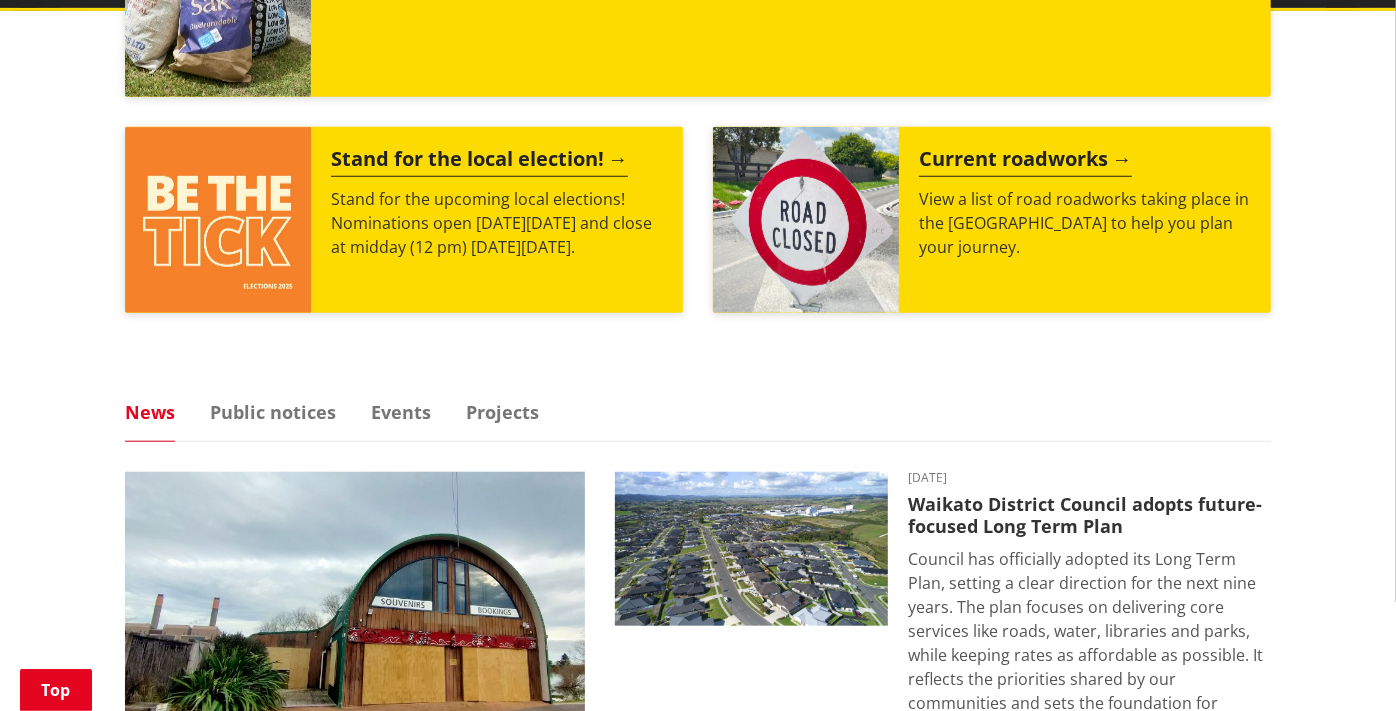 scroll, scrollTop: 924, scrollLeft: 0, axis: vertical 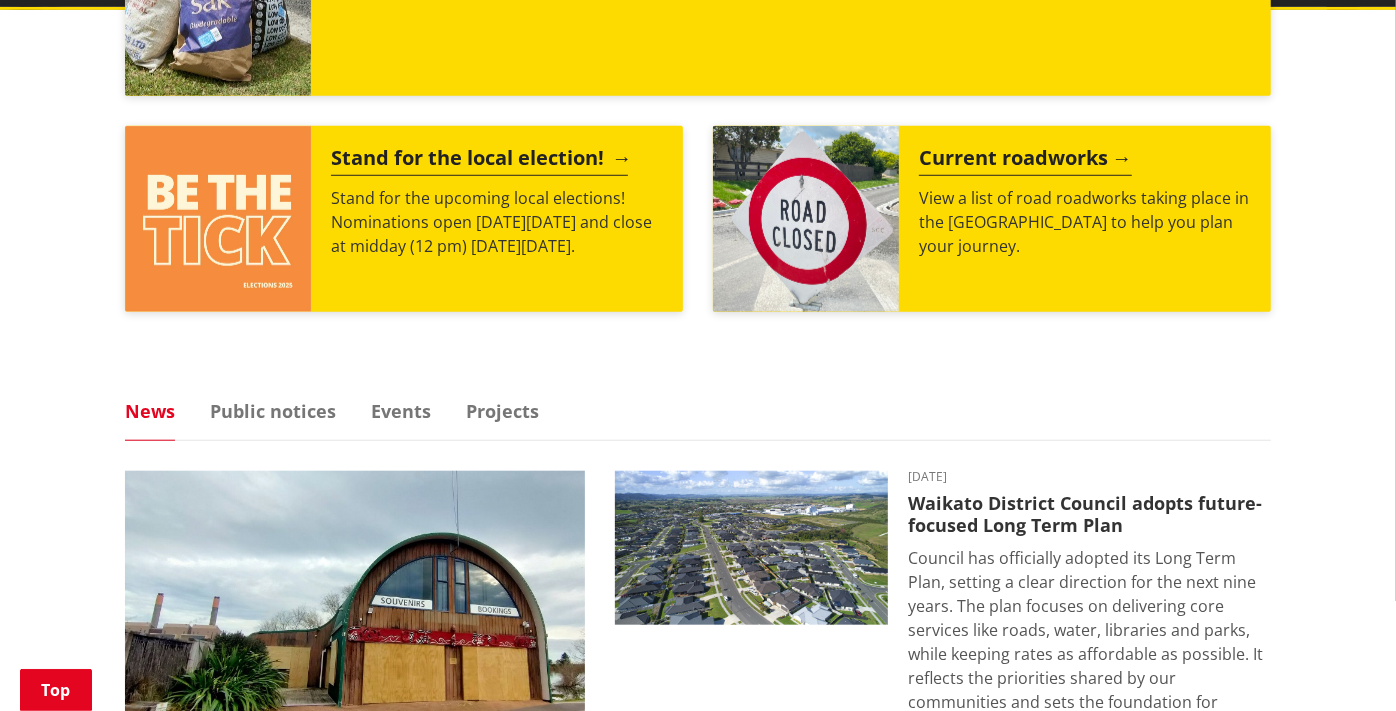 click on "Stand for the local election!" at bounding box center [479, 161] 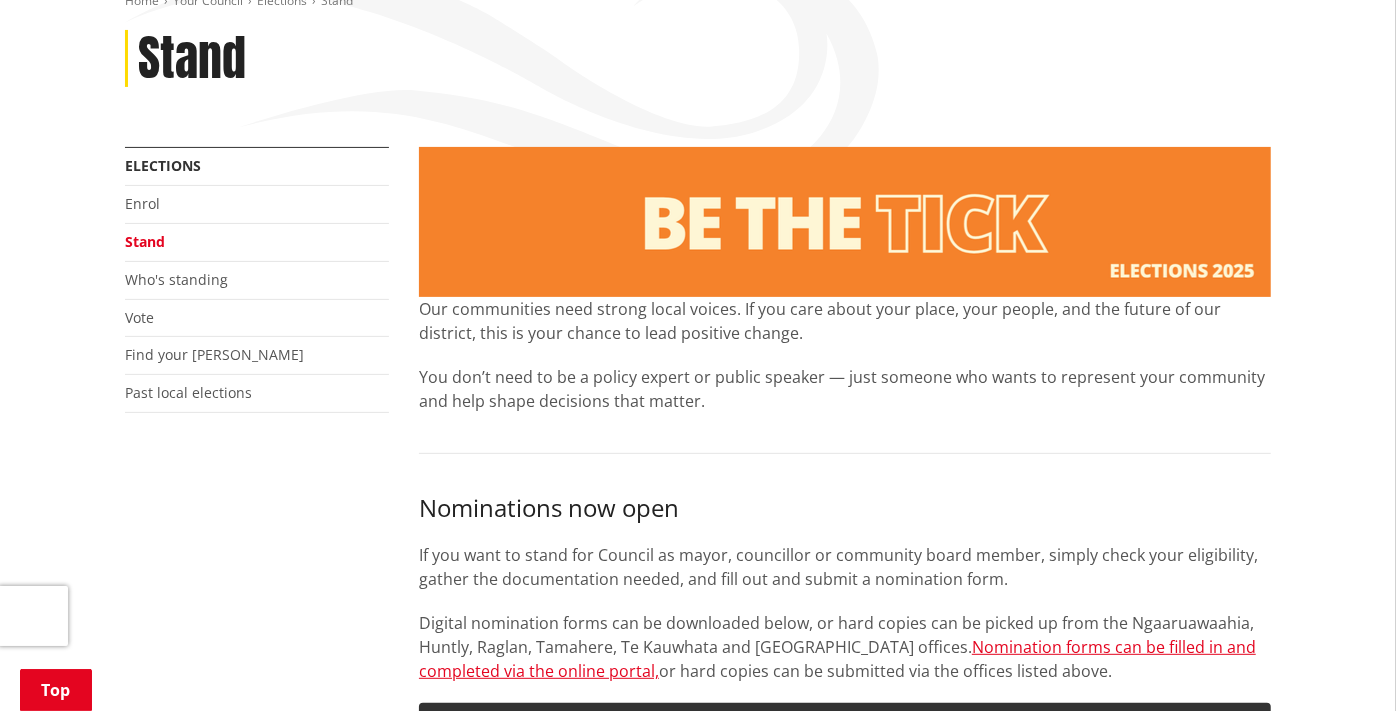 scroll, scrollTop: 255, scrollLeft: 0, axis: vertical 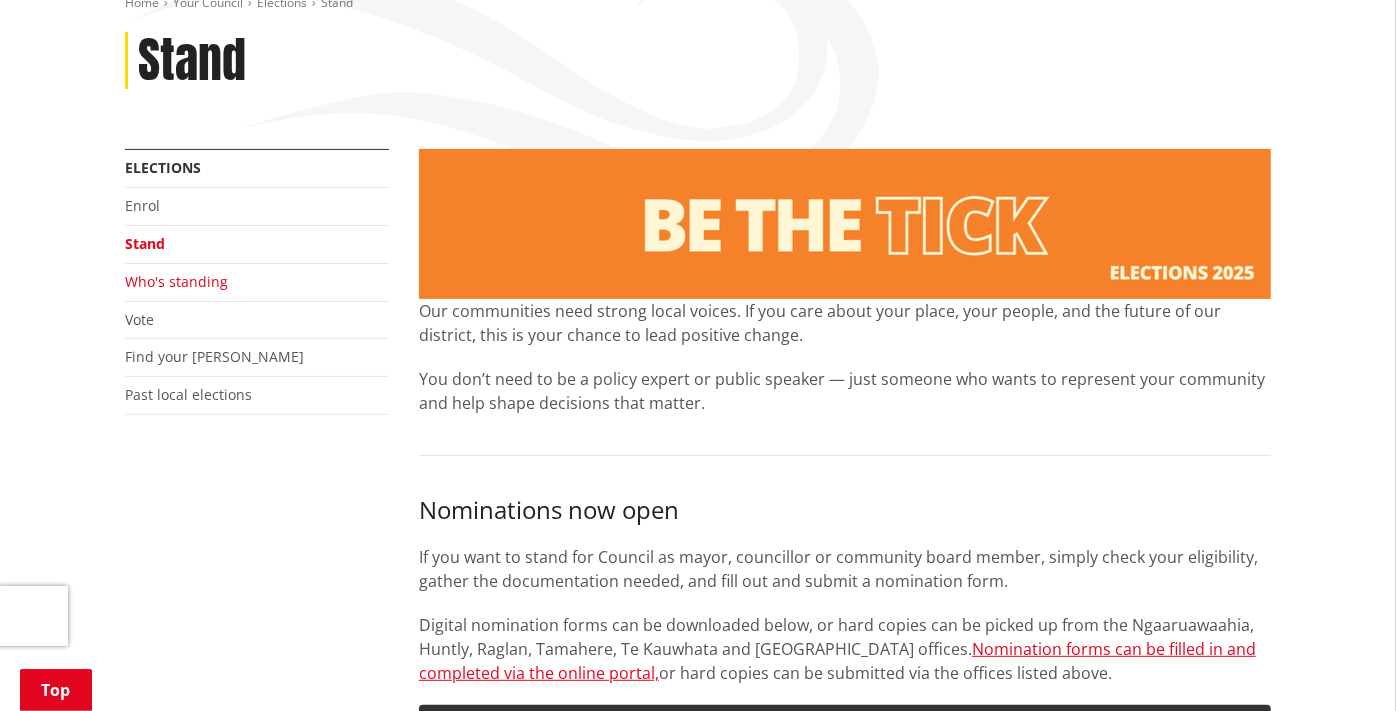 click on "Who's standing" at bounding box center [176, 281] 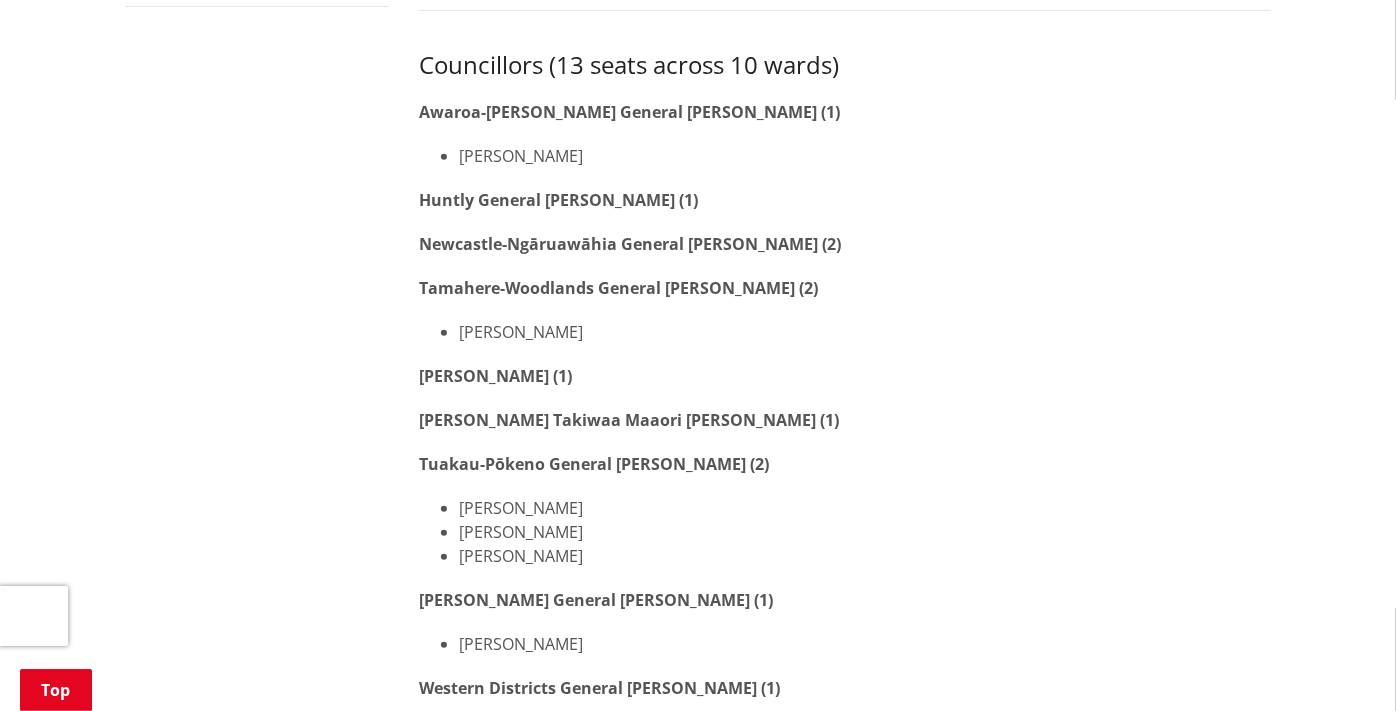 scroll, scrollTop: 663, scrollLeft: 0, axis: vertical 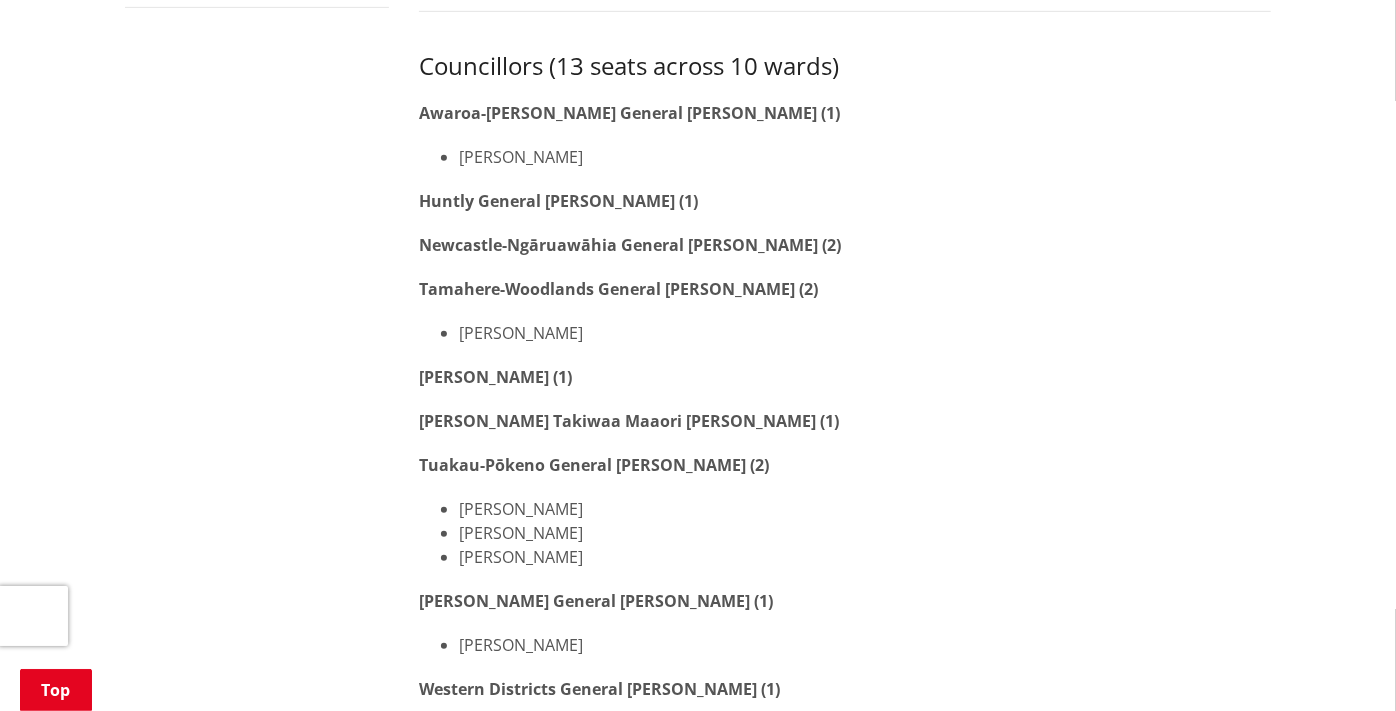drag, startPoint x: 1121, startPoint y: 386, endPoint x: 1002, endPoint y: 753, distance: 385.81082 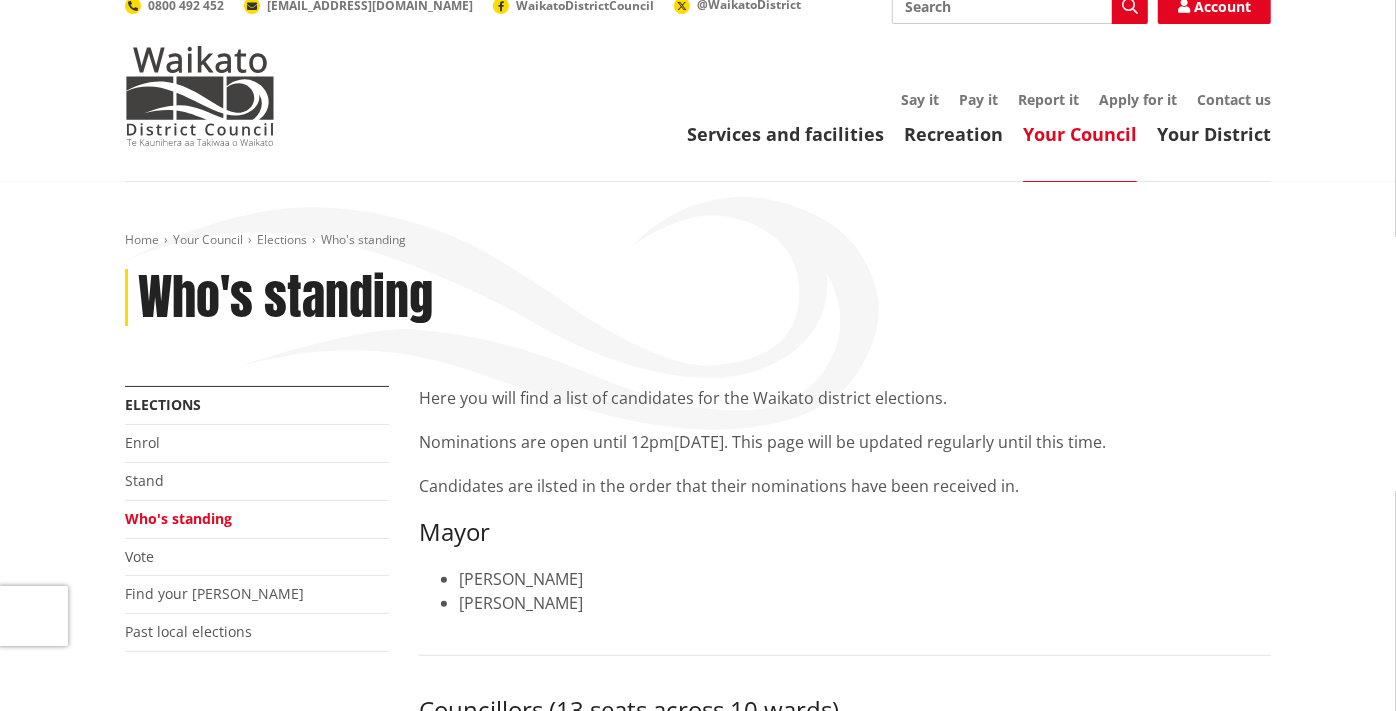 scroll, scrollTop: 21, scrollLeft: 0, axis: vertical 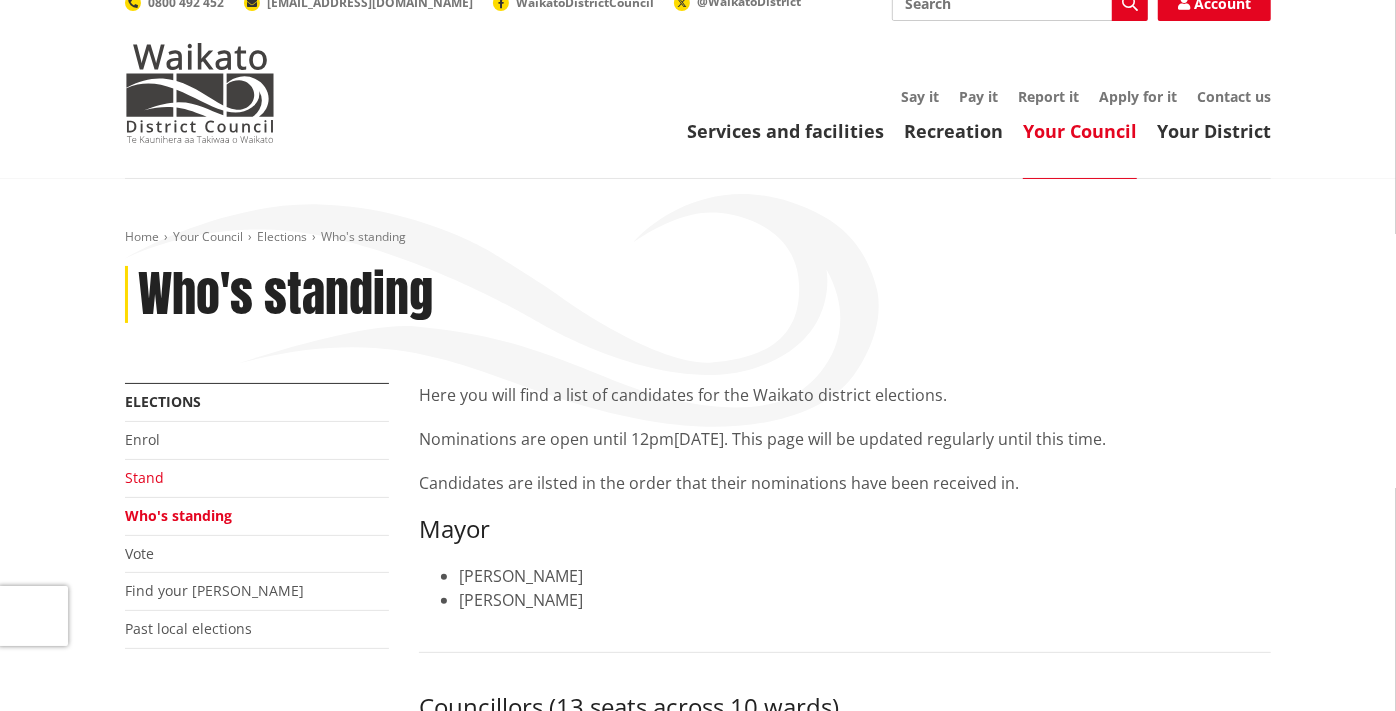 click on "Stand" at bounding box center (144, 477) 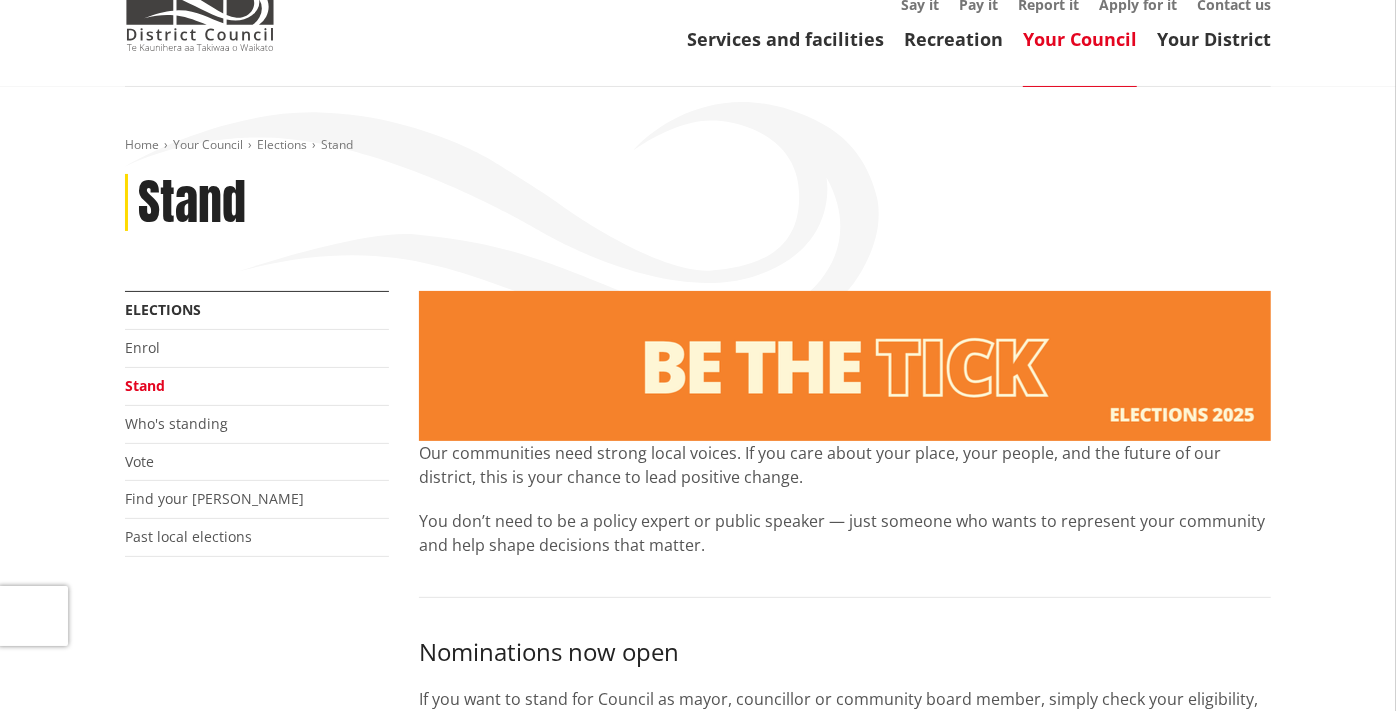scroll, scrollTop: 0, scrollLeft: 0, axis: both 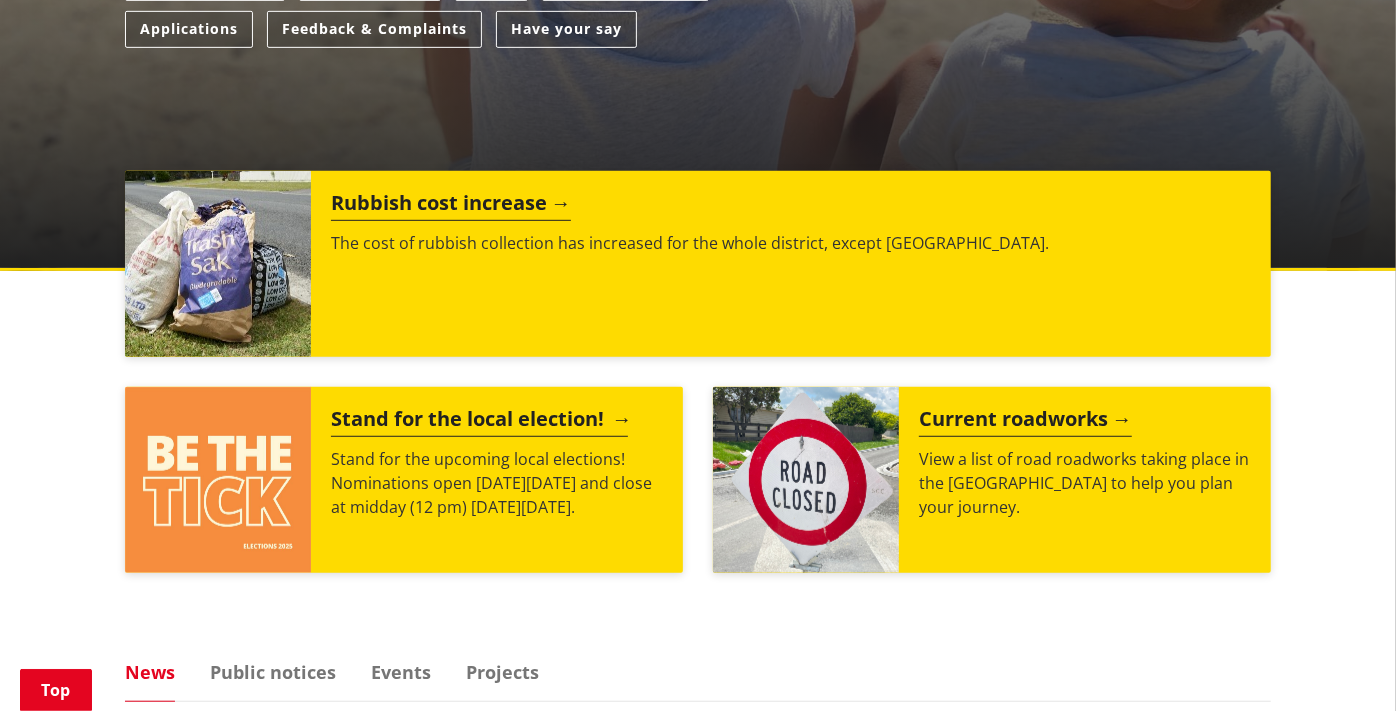click on "Stand for the local election!
Stand for the upcoming local elections! Nominations open [DATE][DATE] and close at midday (12 pm) [DATE][DATE]." at bounding box center [497, 480] 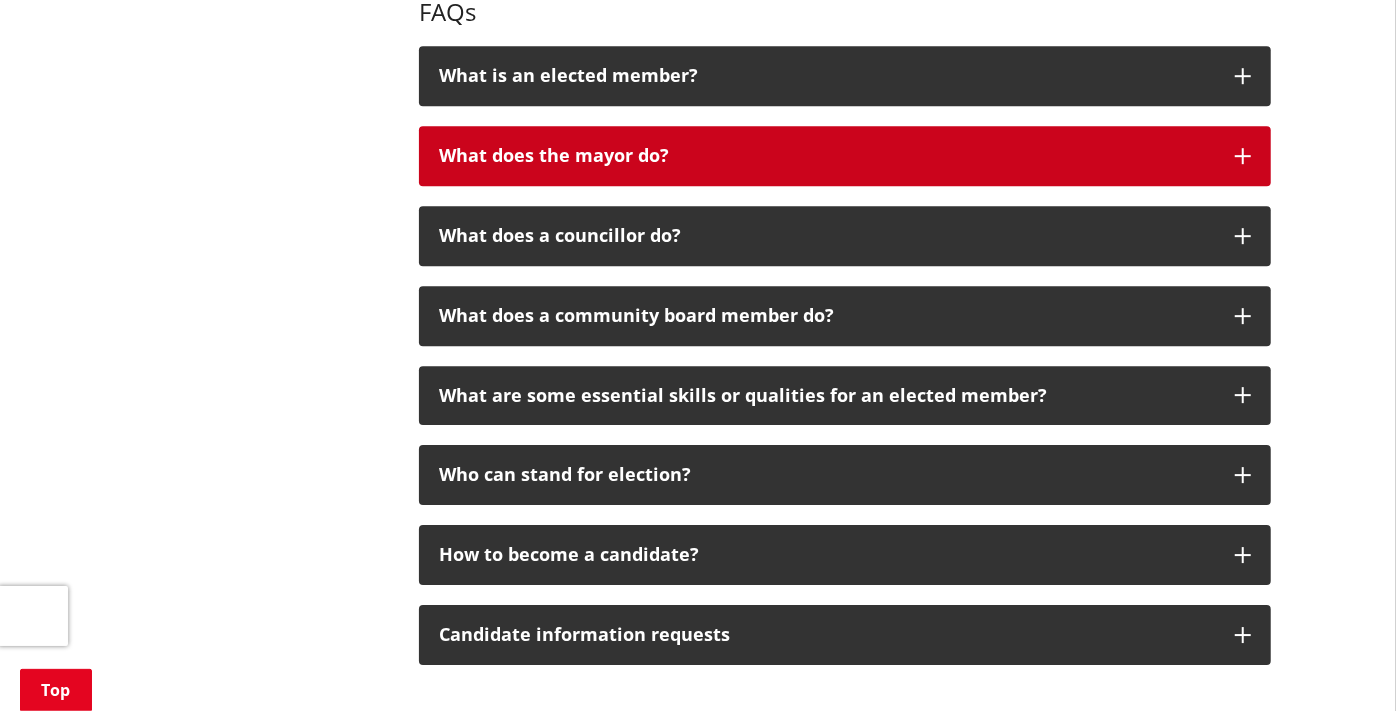 scroll, scrollTop: 3725, scrollLeft: 0, axis: vertical 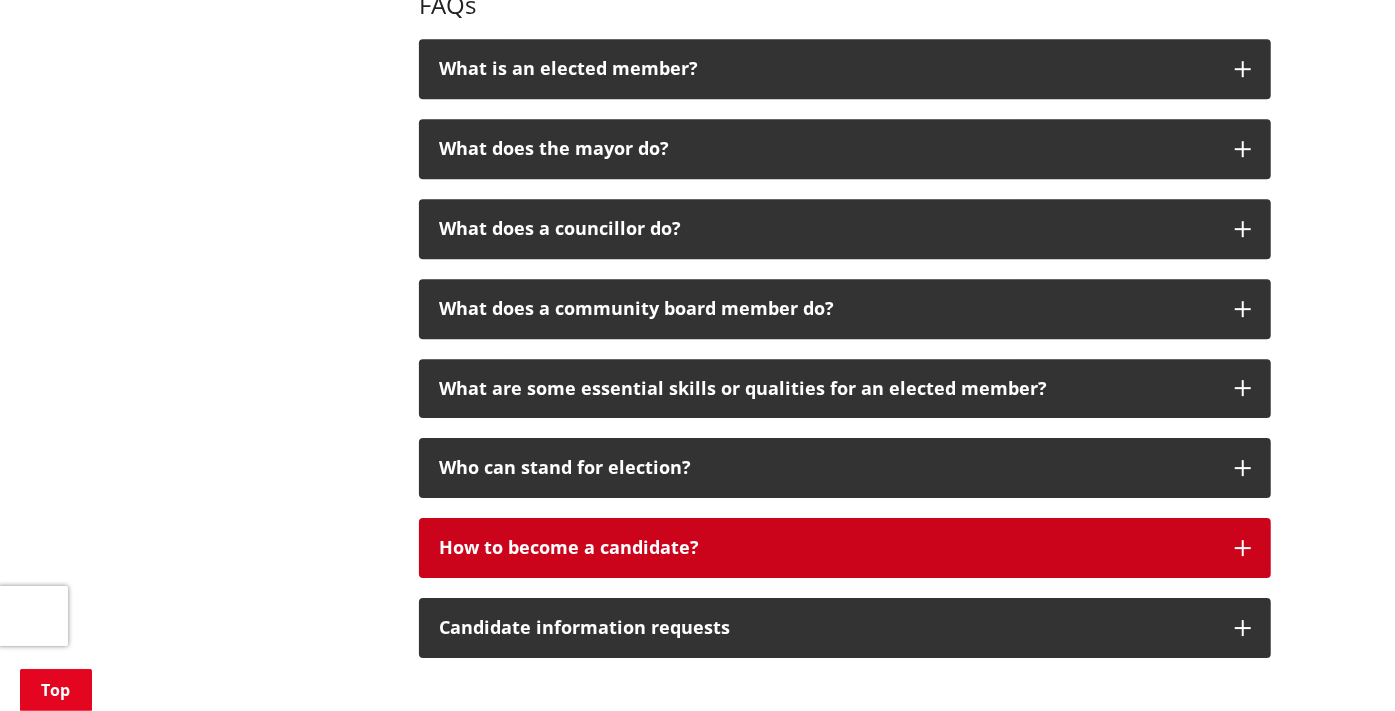 click on "How to become a candidate?" at bounding box center [845, 548] 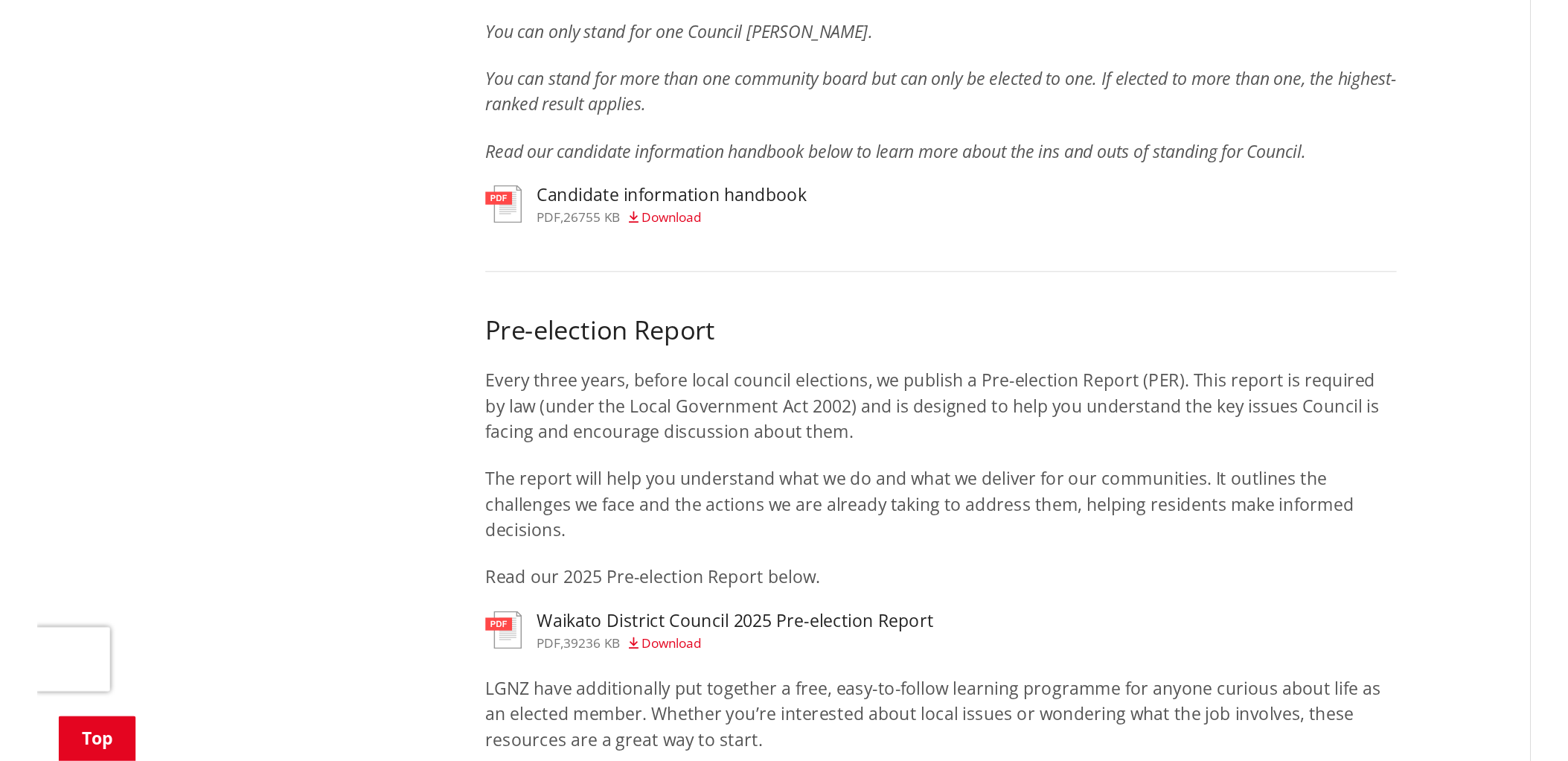 scroll, scrollTop: 1494, scrollLeft: 0, axis: vertical 